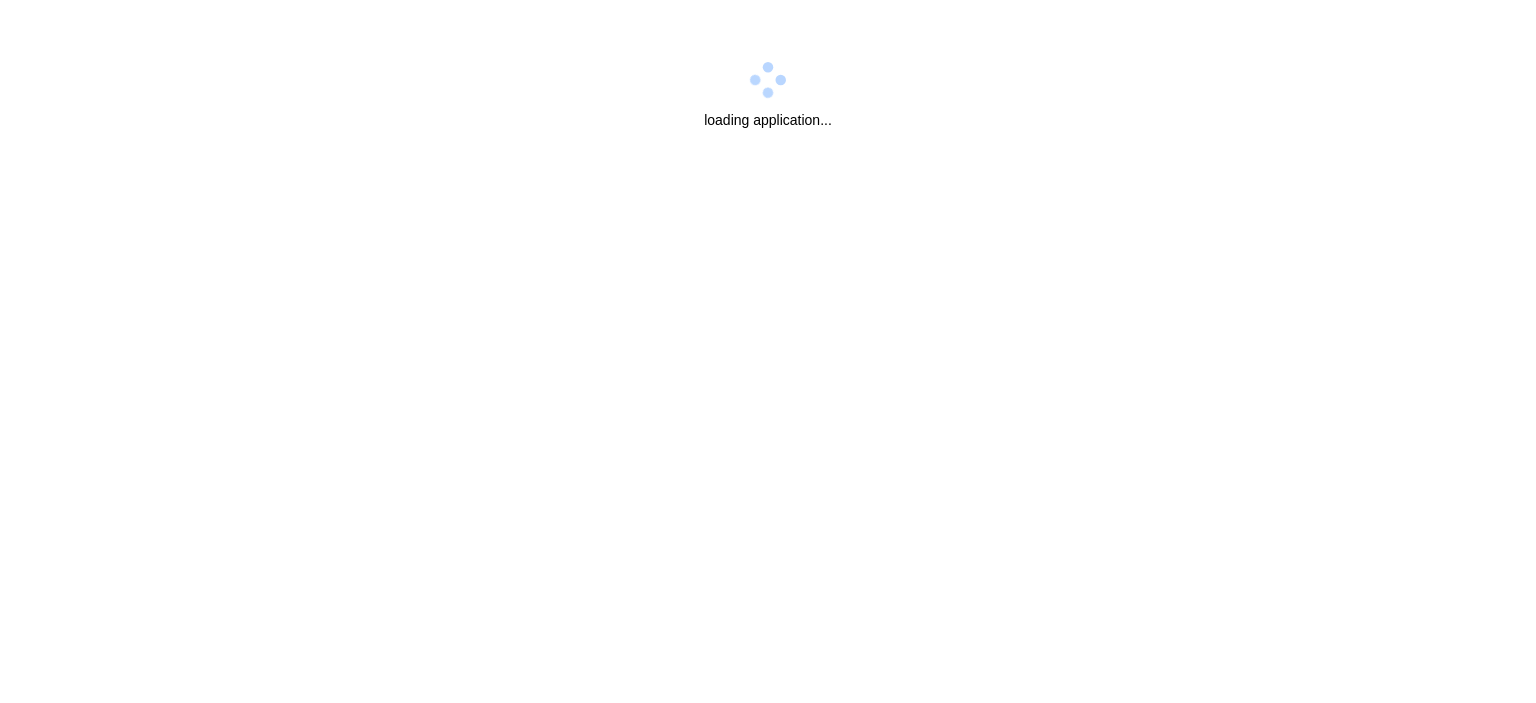 scroll, scrollTop: 0, scrollLeft: 0, axis: both 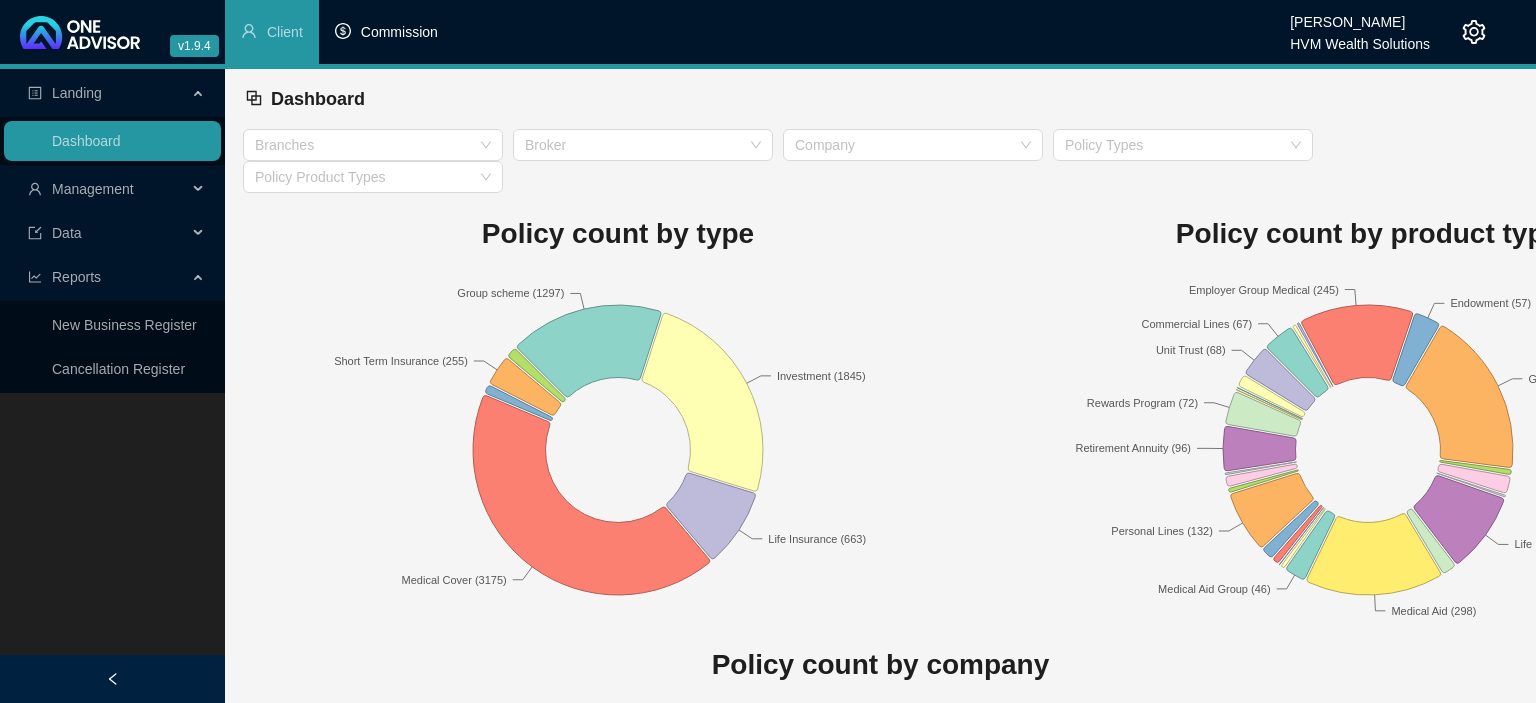 click on "Commission" at bounding box center (399, 32) 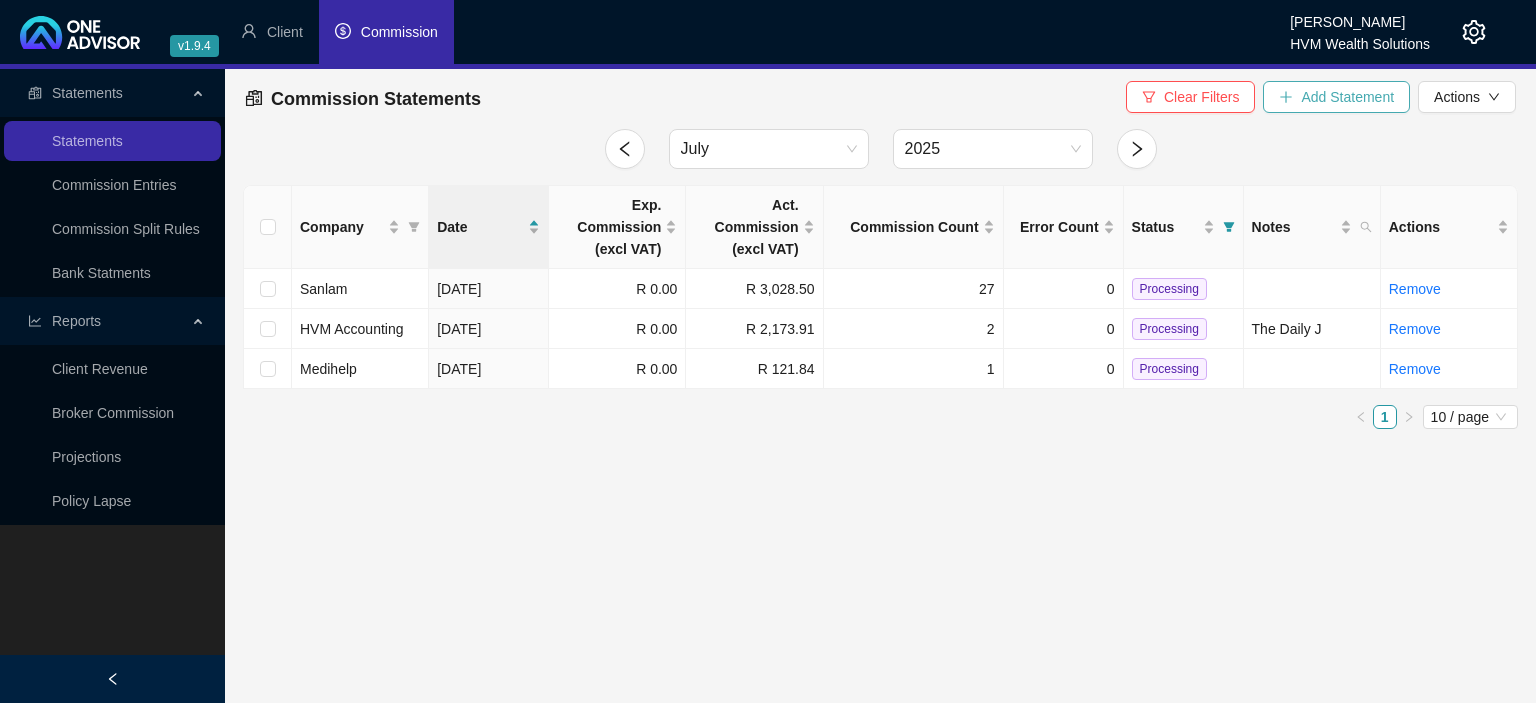 click on "Add Statement" at bounding box center [1347, 97] 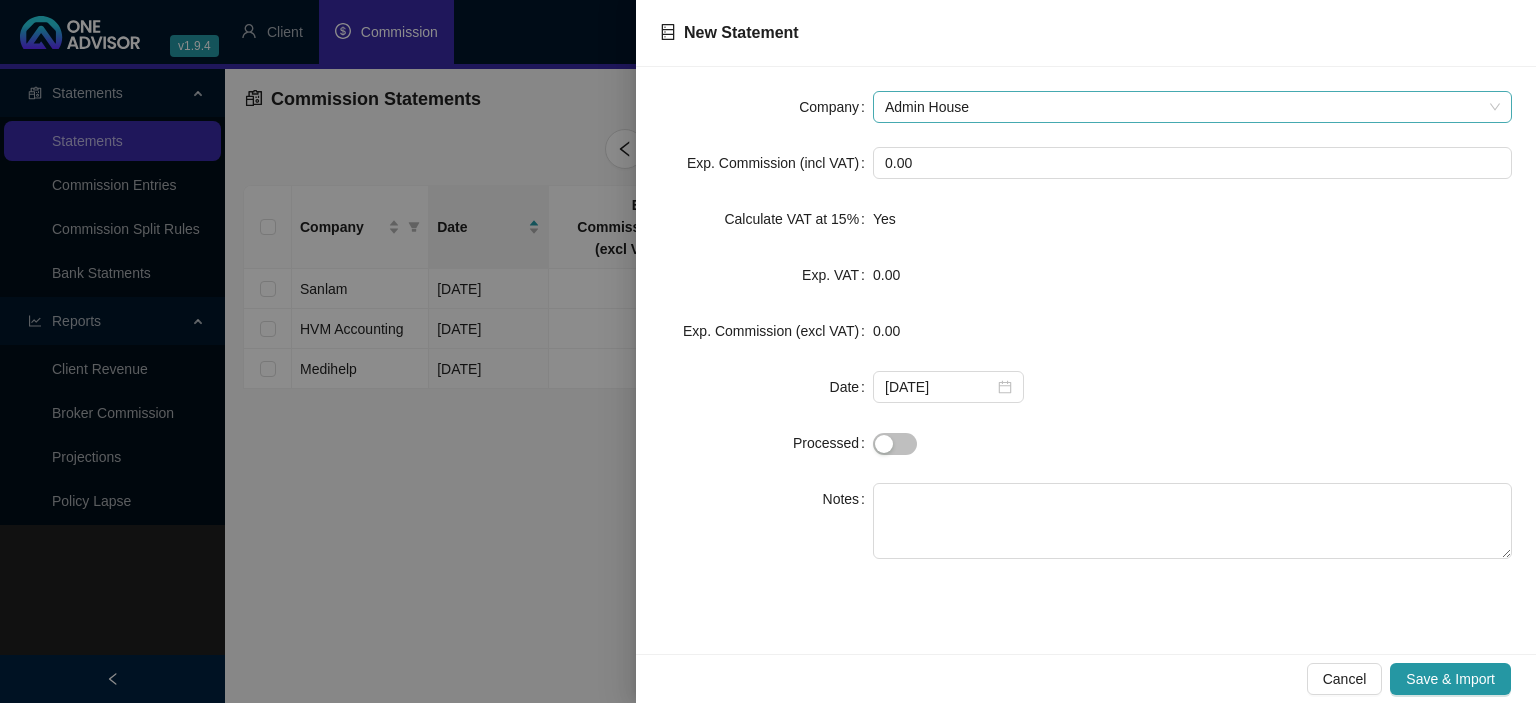 click on "Admin House" at bounding box center (1192, 107) 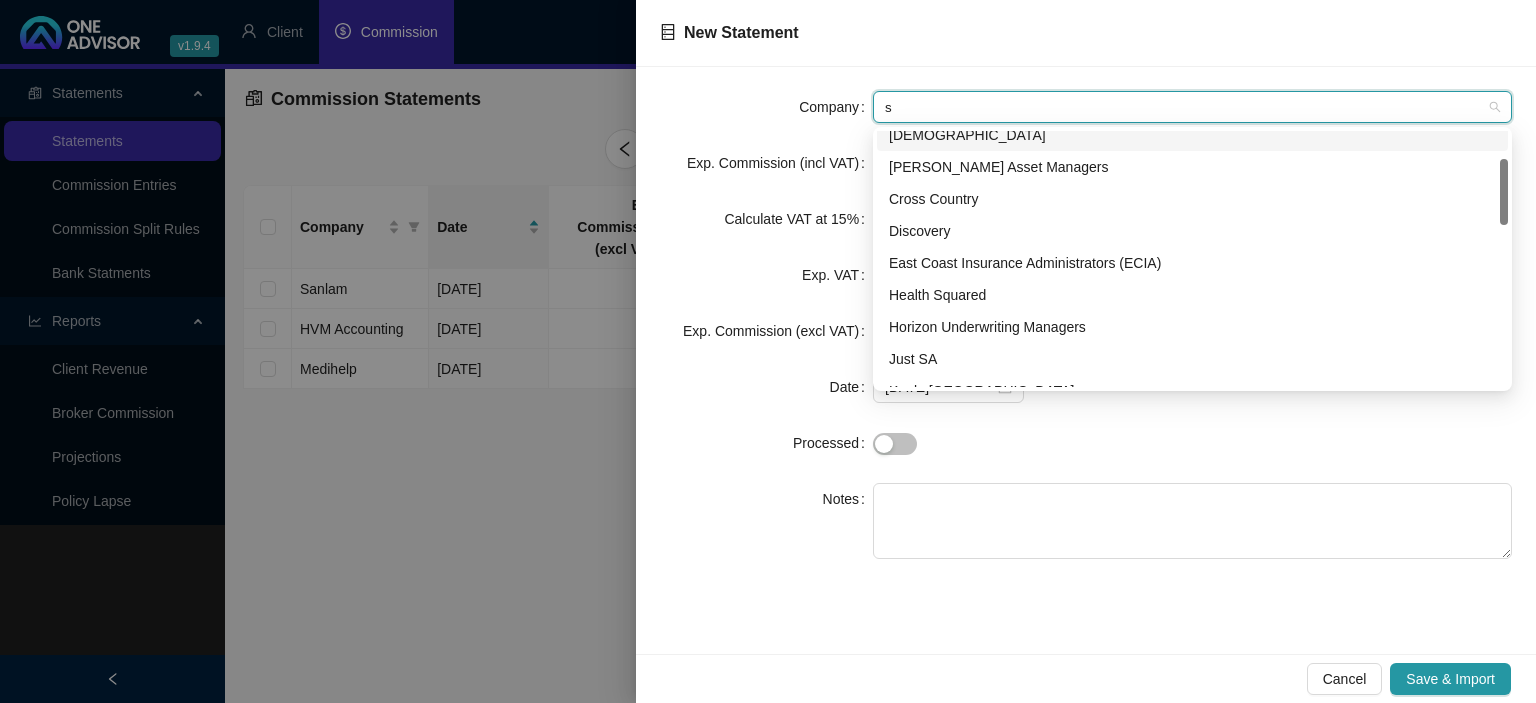 scroll, scrollTop: 0, scrollLeft: 0, axis: both 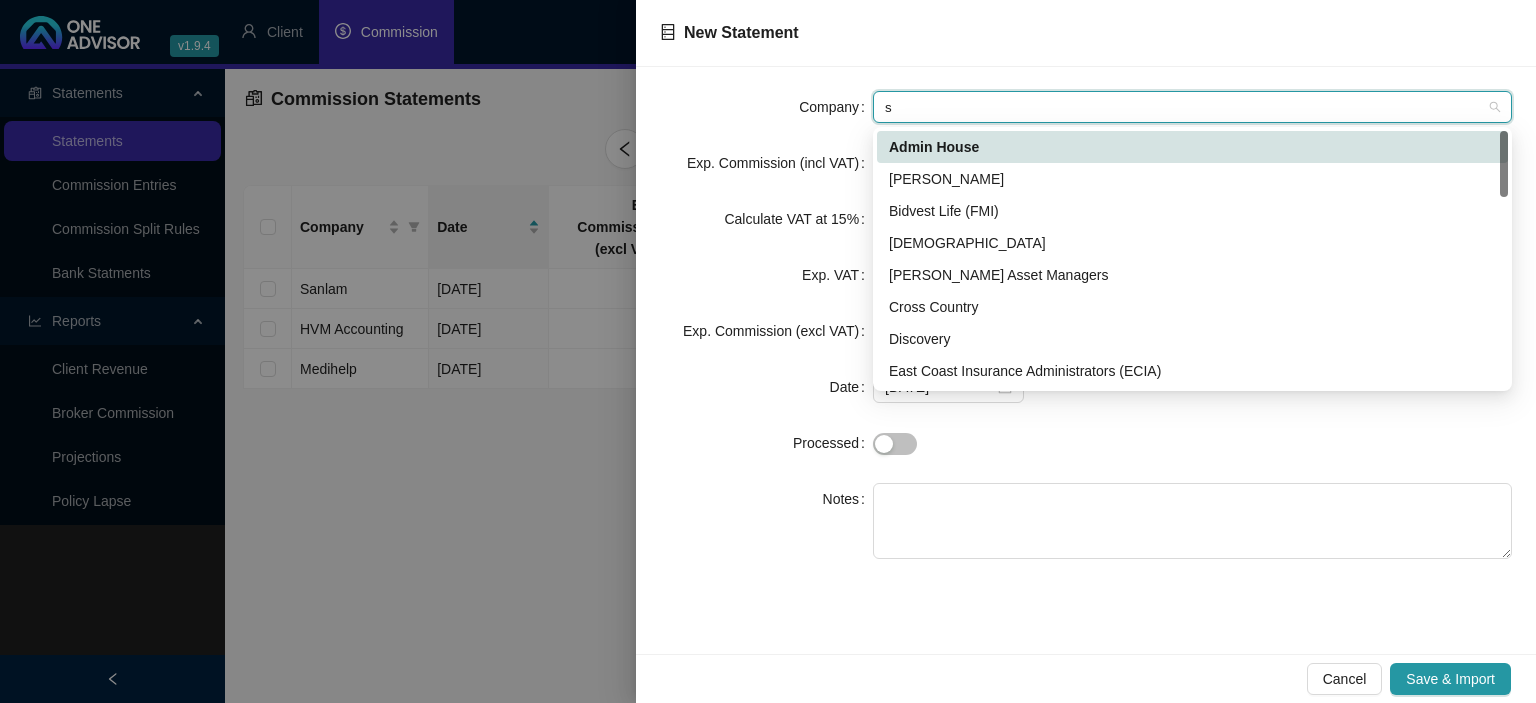 type on "st" 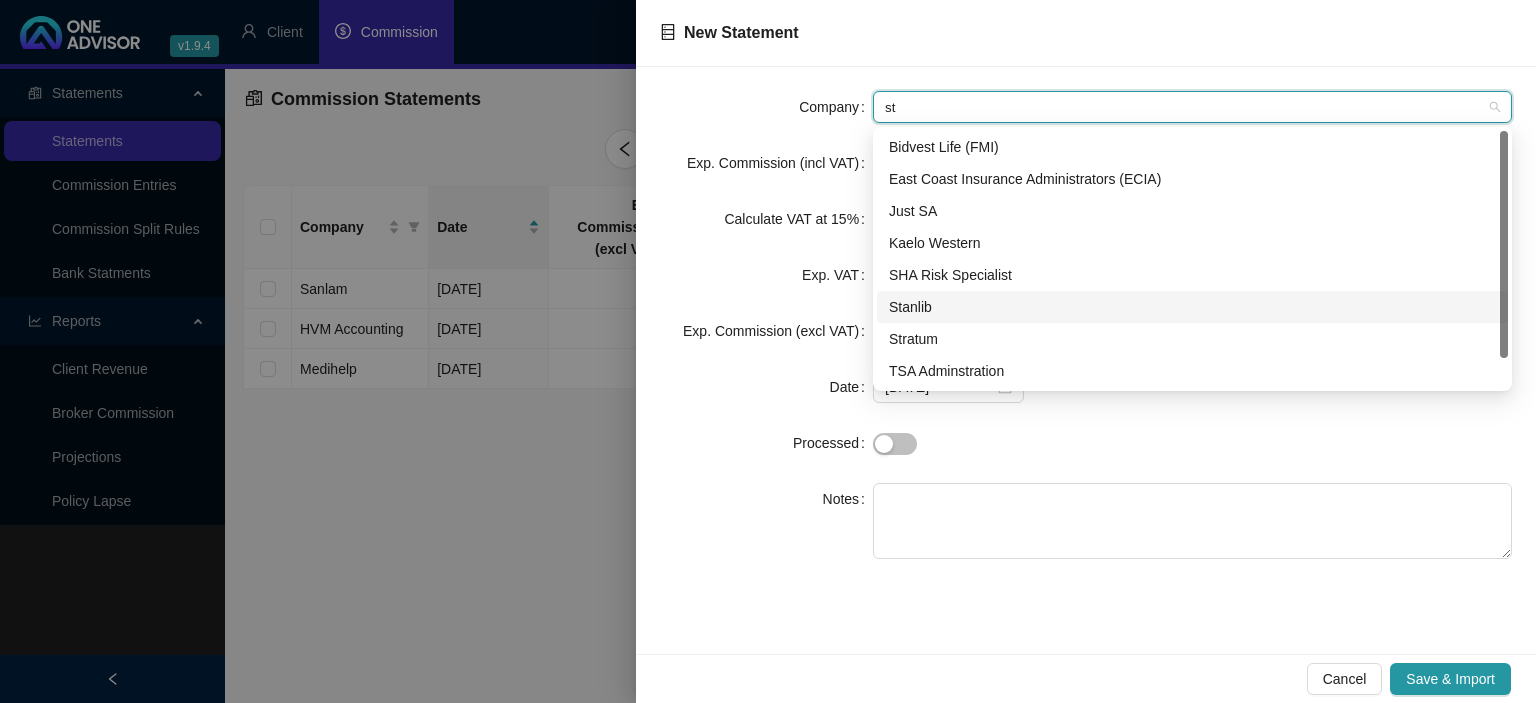 click on "Stanlib" at bounding box center [1192, 307] 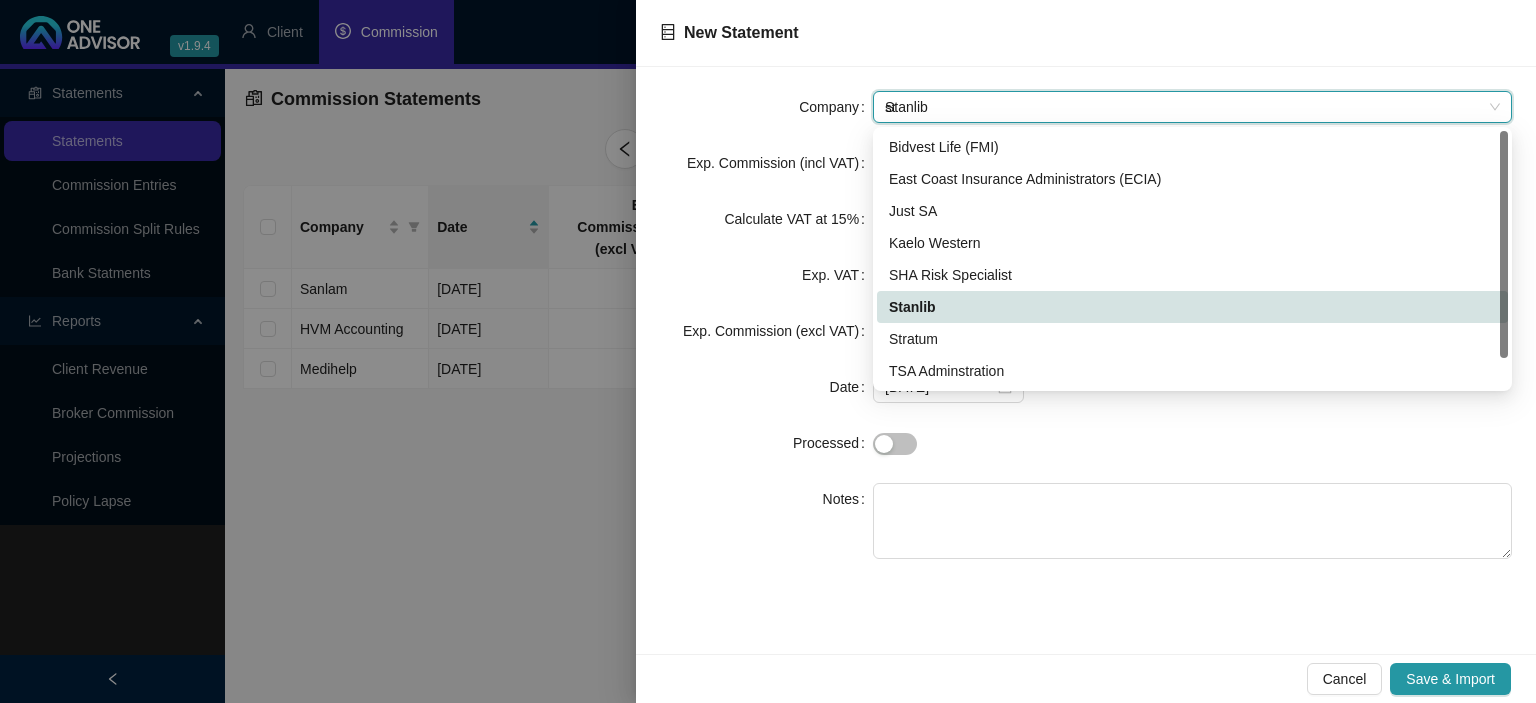 type 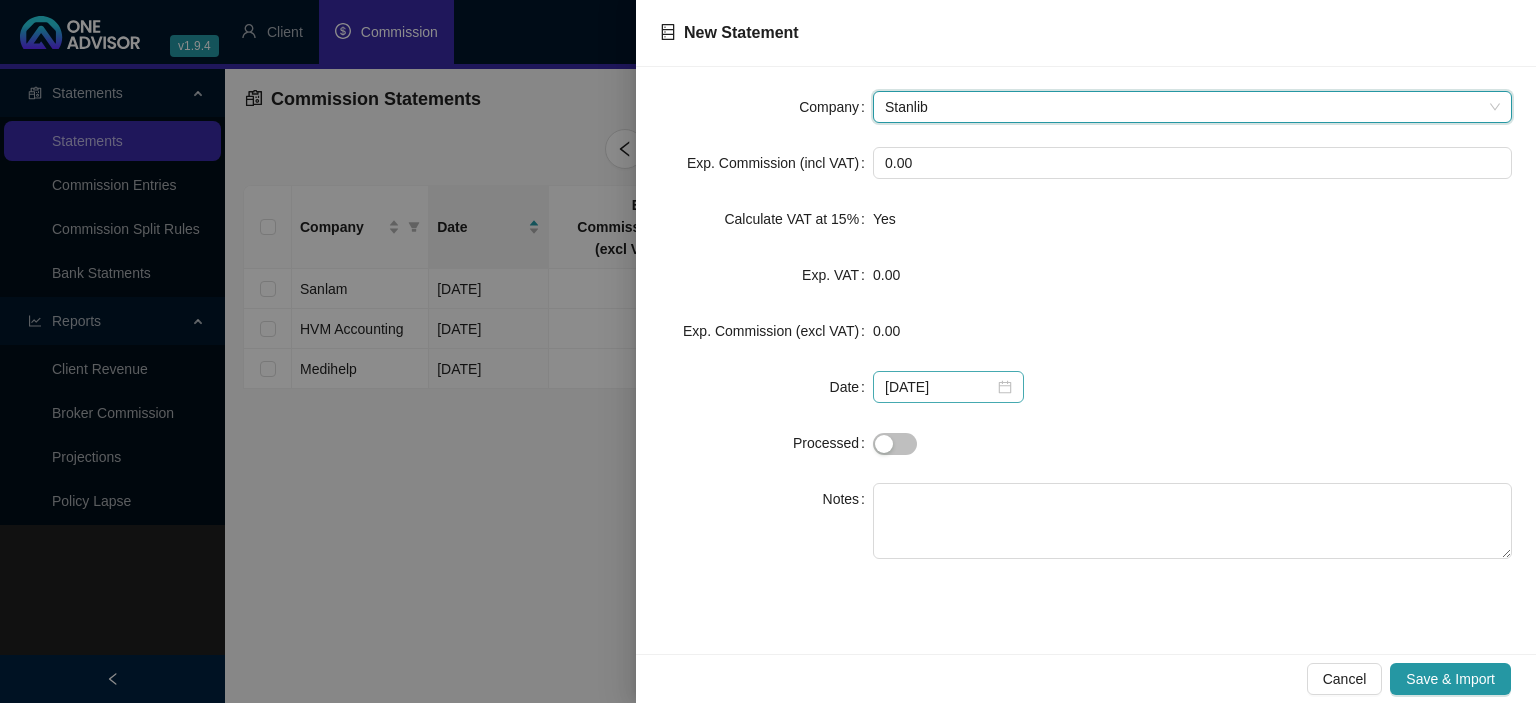 click on "[DATE]" at bounding box center [948, 387] 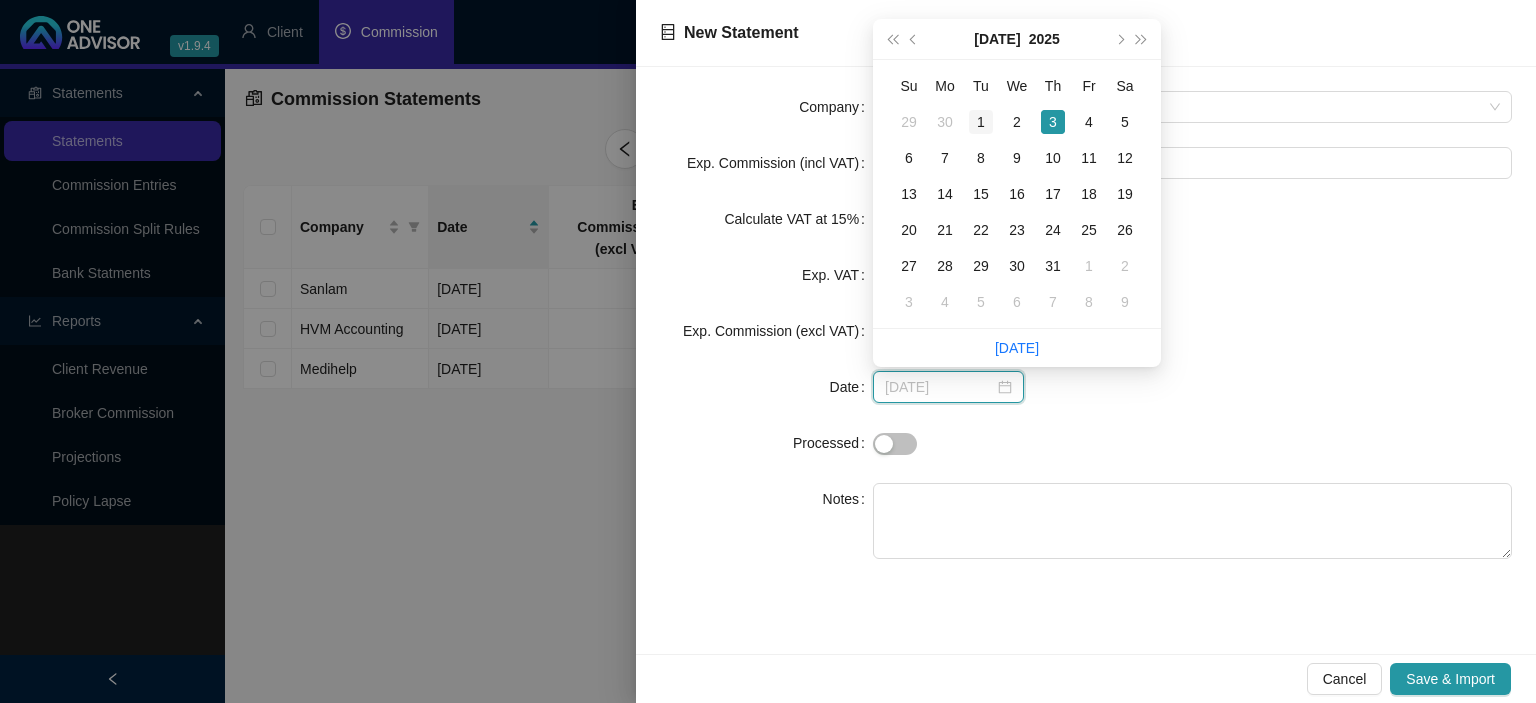 type on "[DATE]" 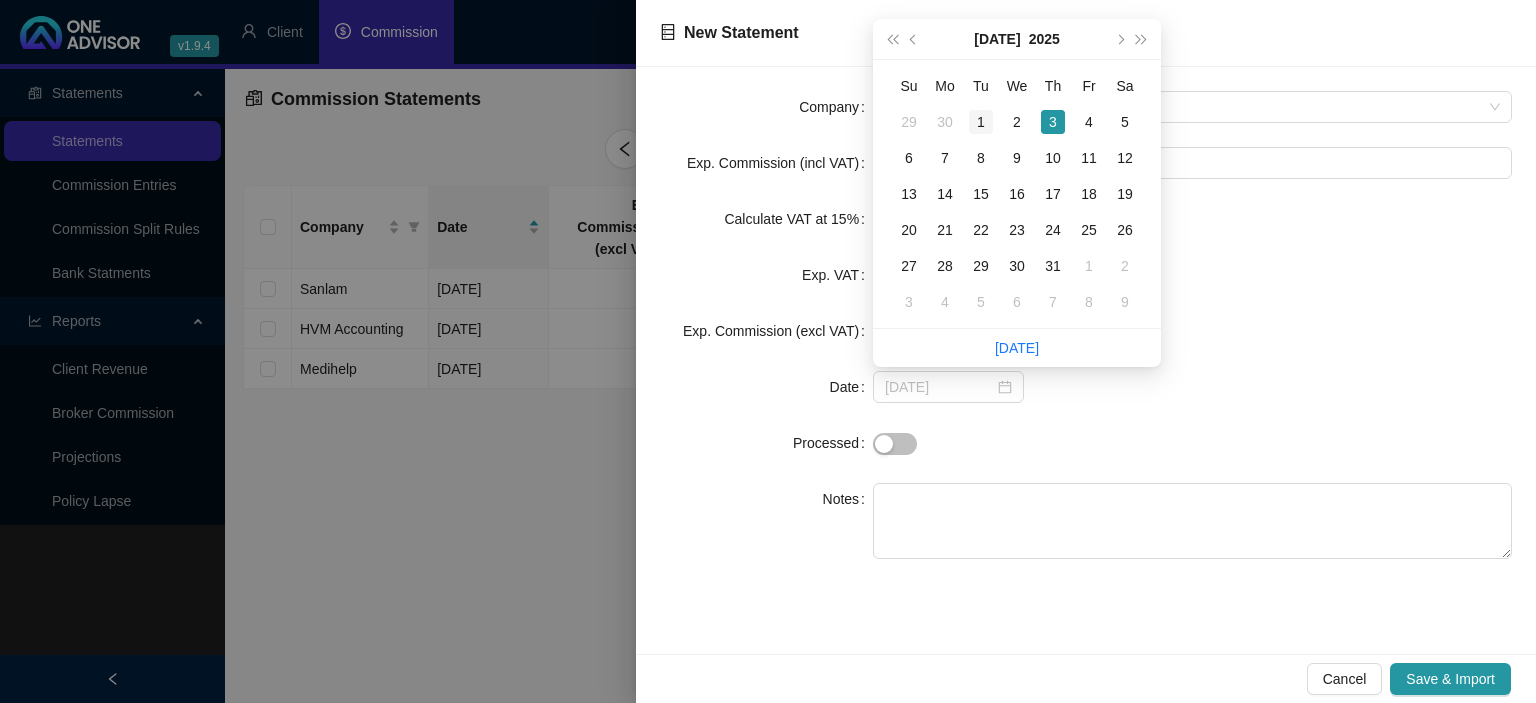click on "1" at bounding box center (981, 122) 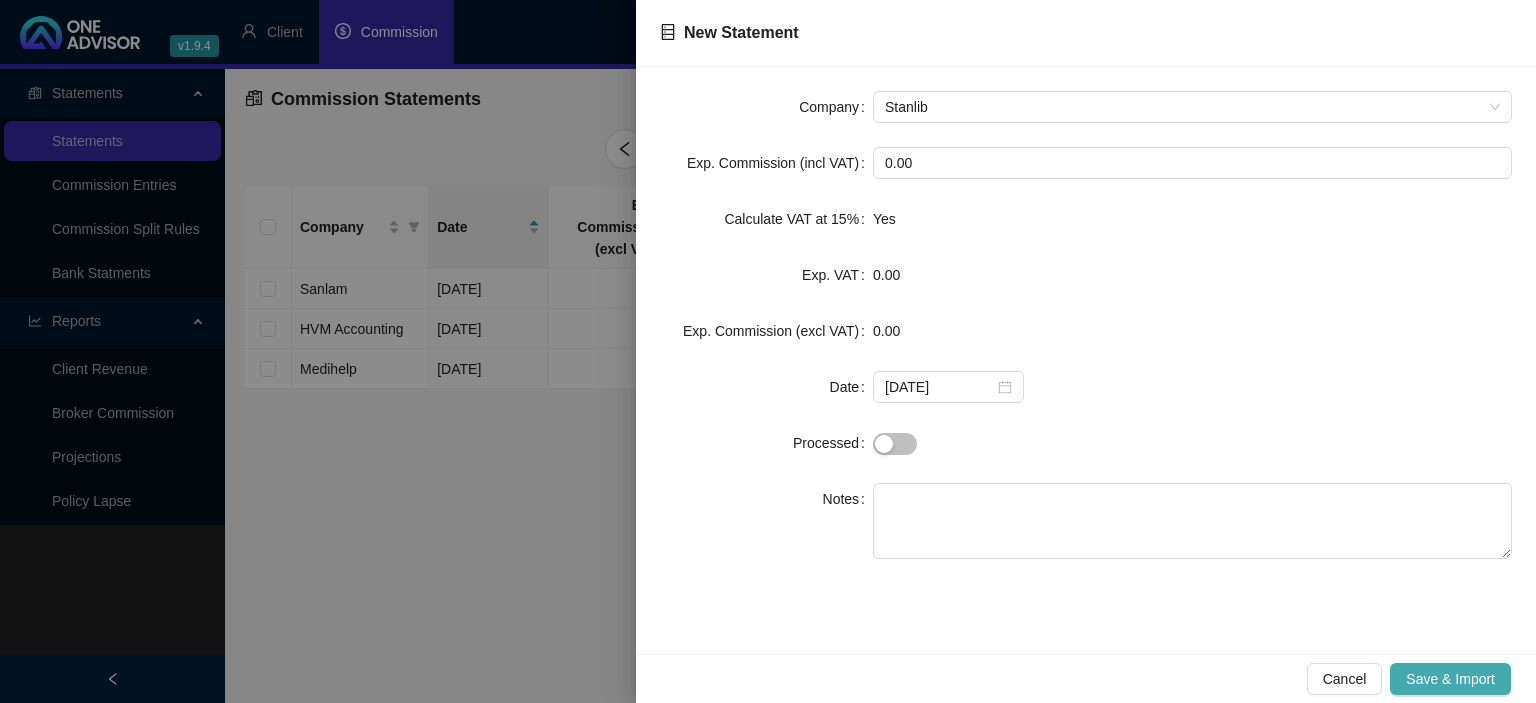 click on "Save & Import" at bounding box center [1450, 679] 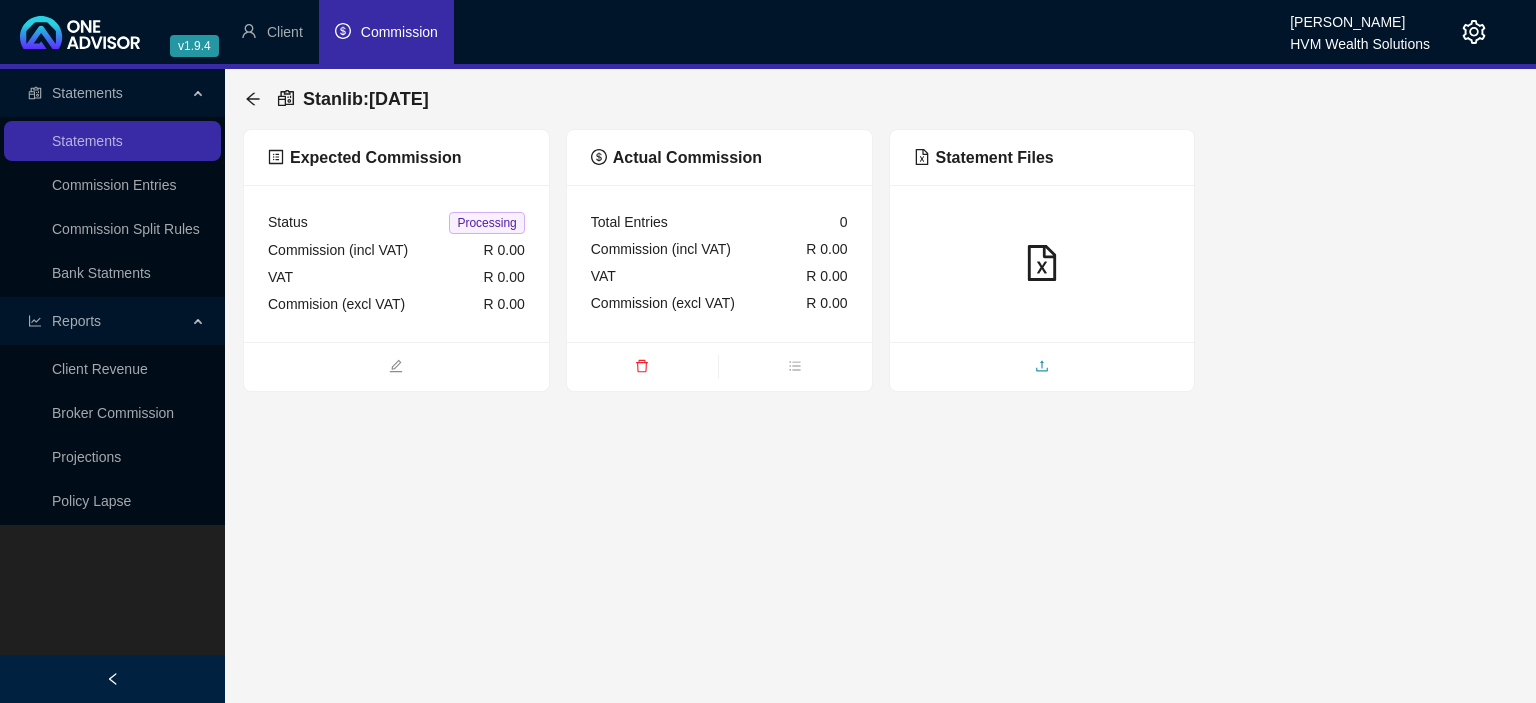 click at bounding box center [1042, 368] 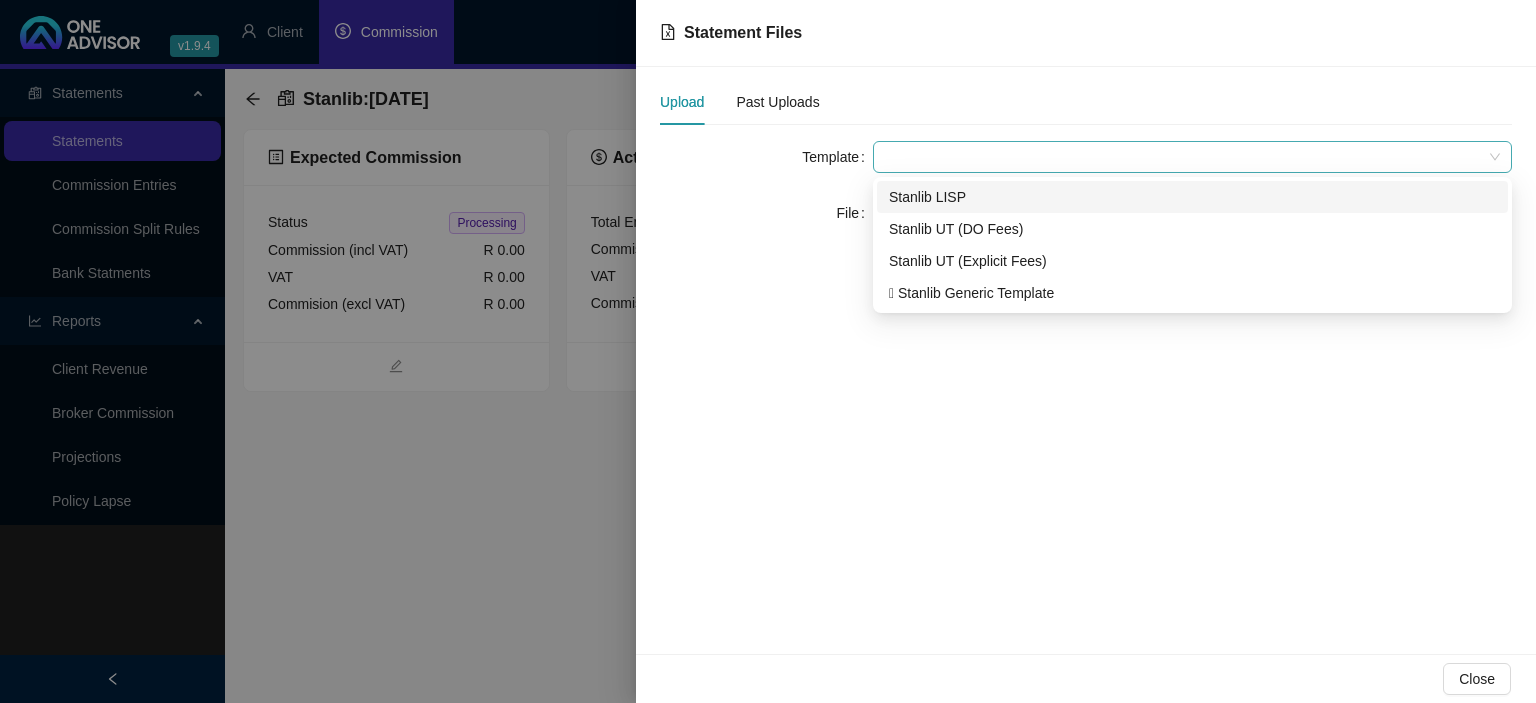 click at bounding box center (1192, 157) 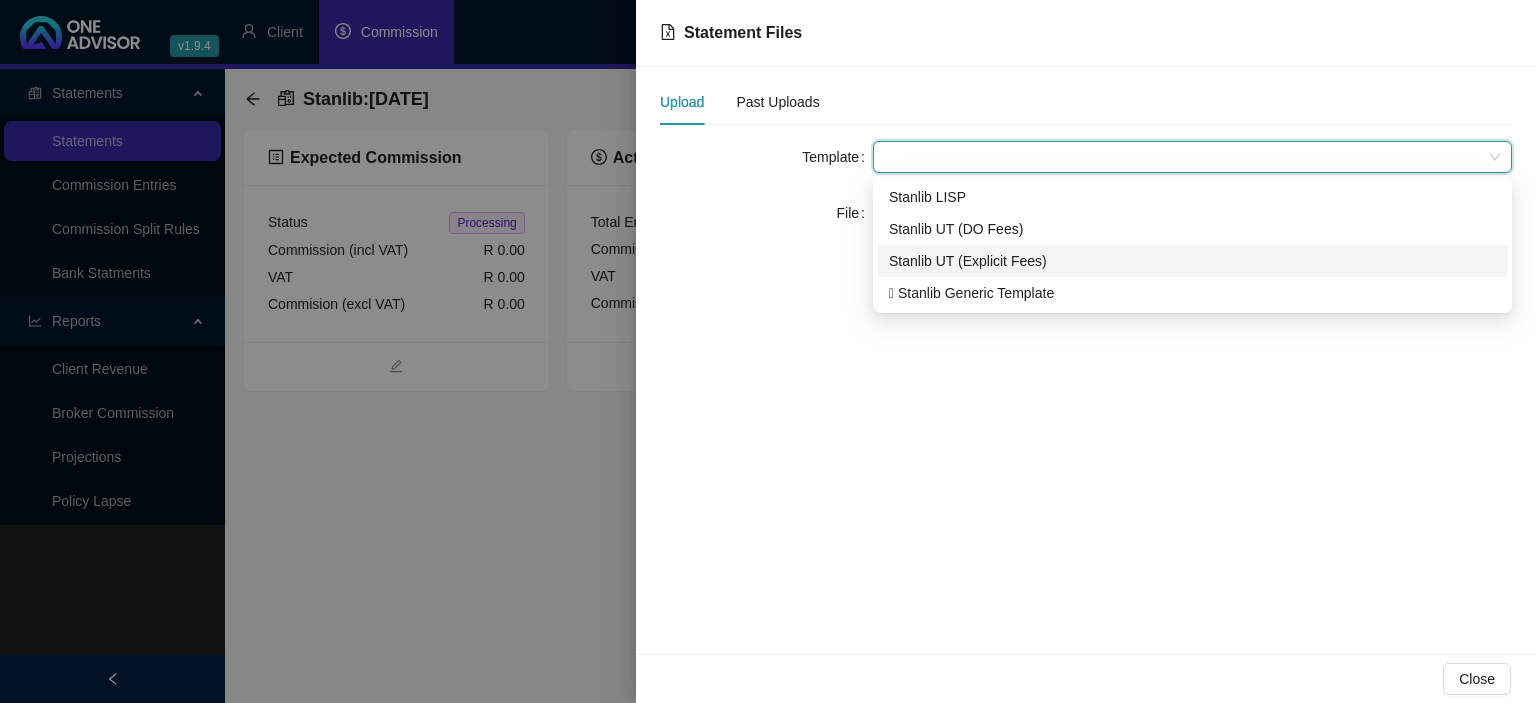 click on "Stanlib UT (Explicit Fees)" at bounding box center [1192, 261] 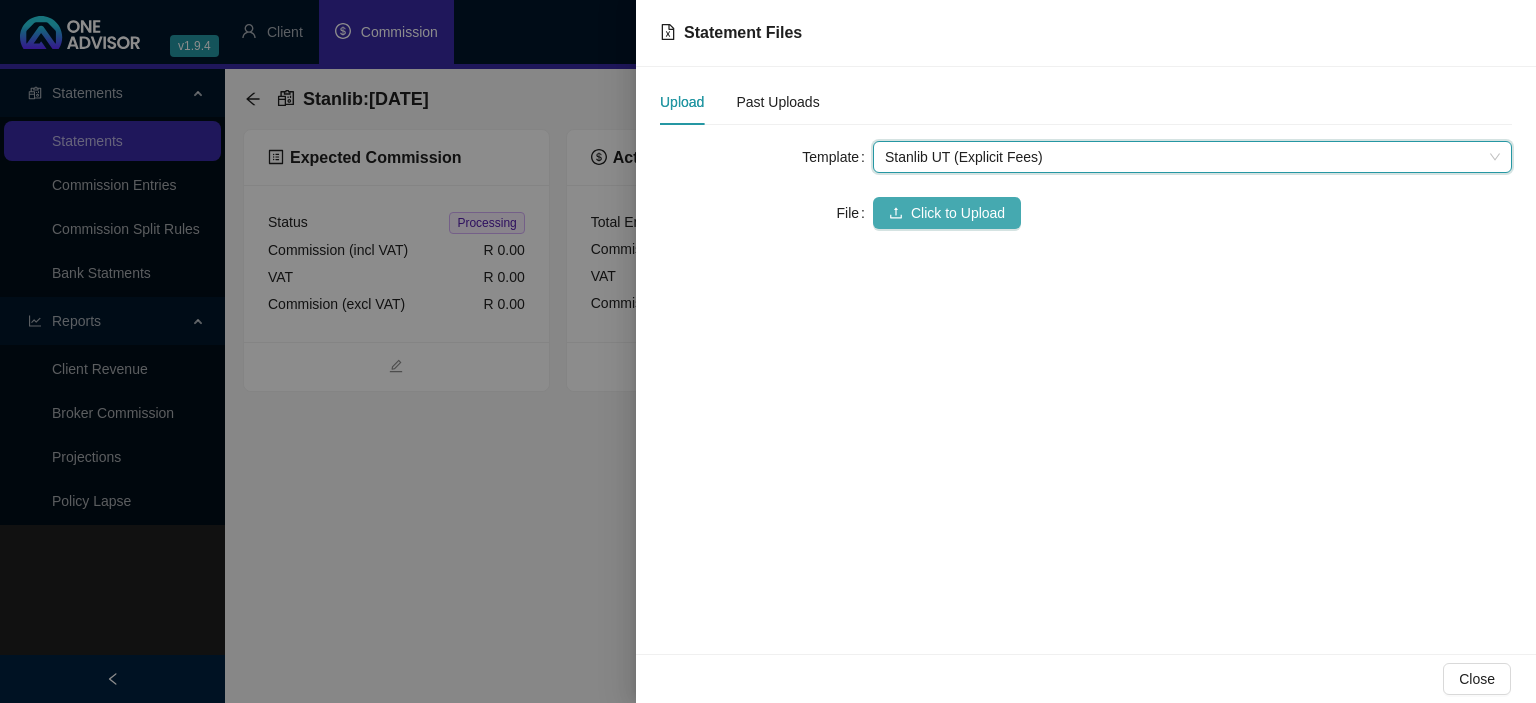click on "Click to Upload" at bounding box center [958, 213] 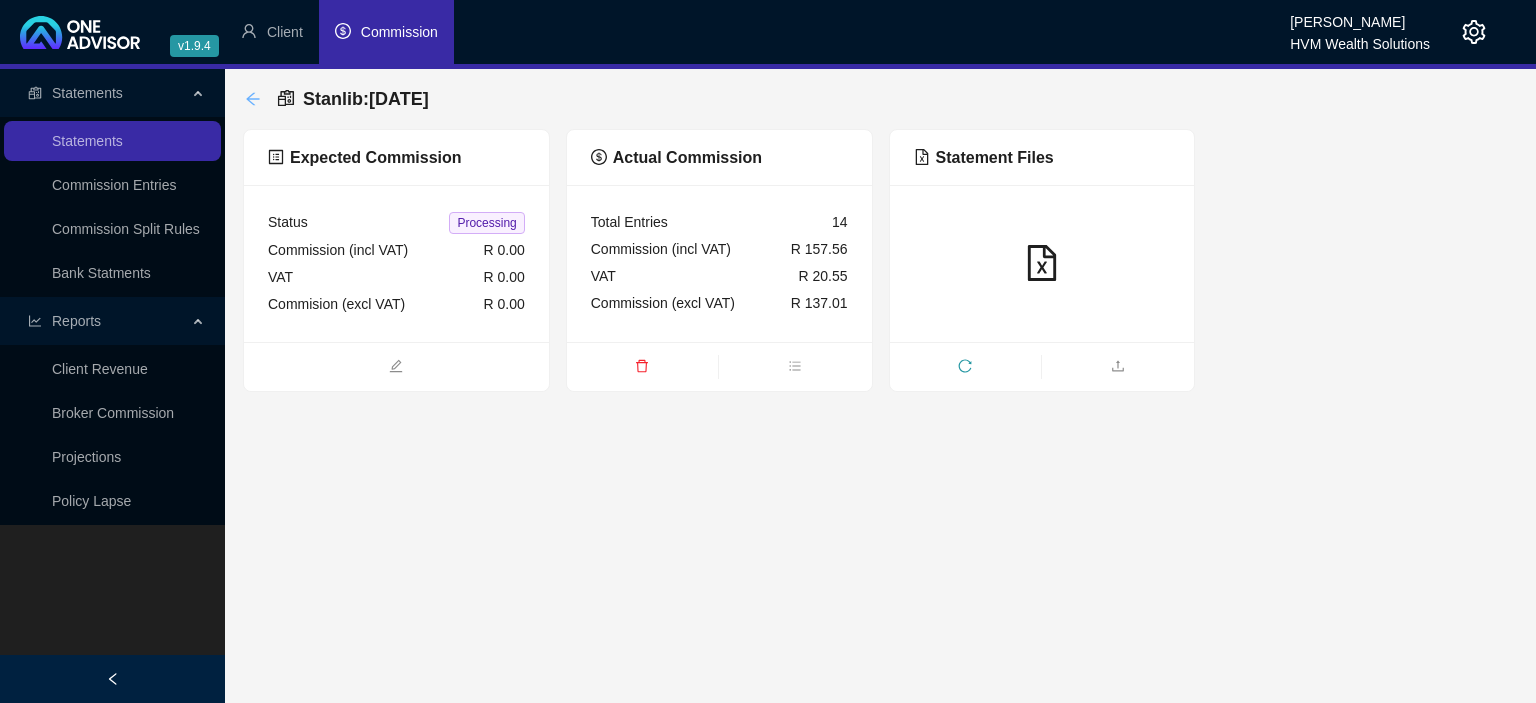 click 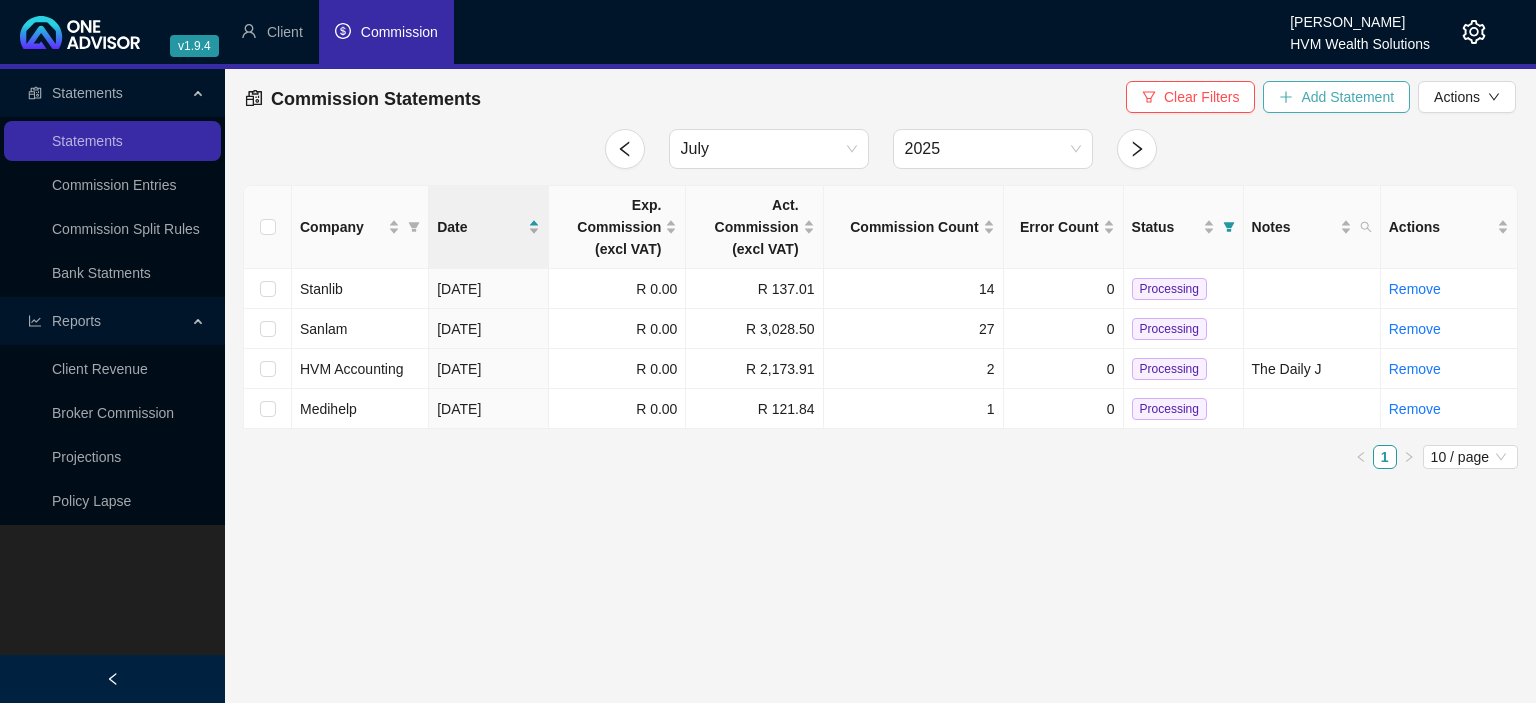 click 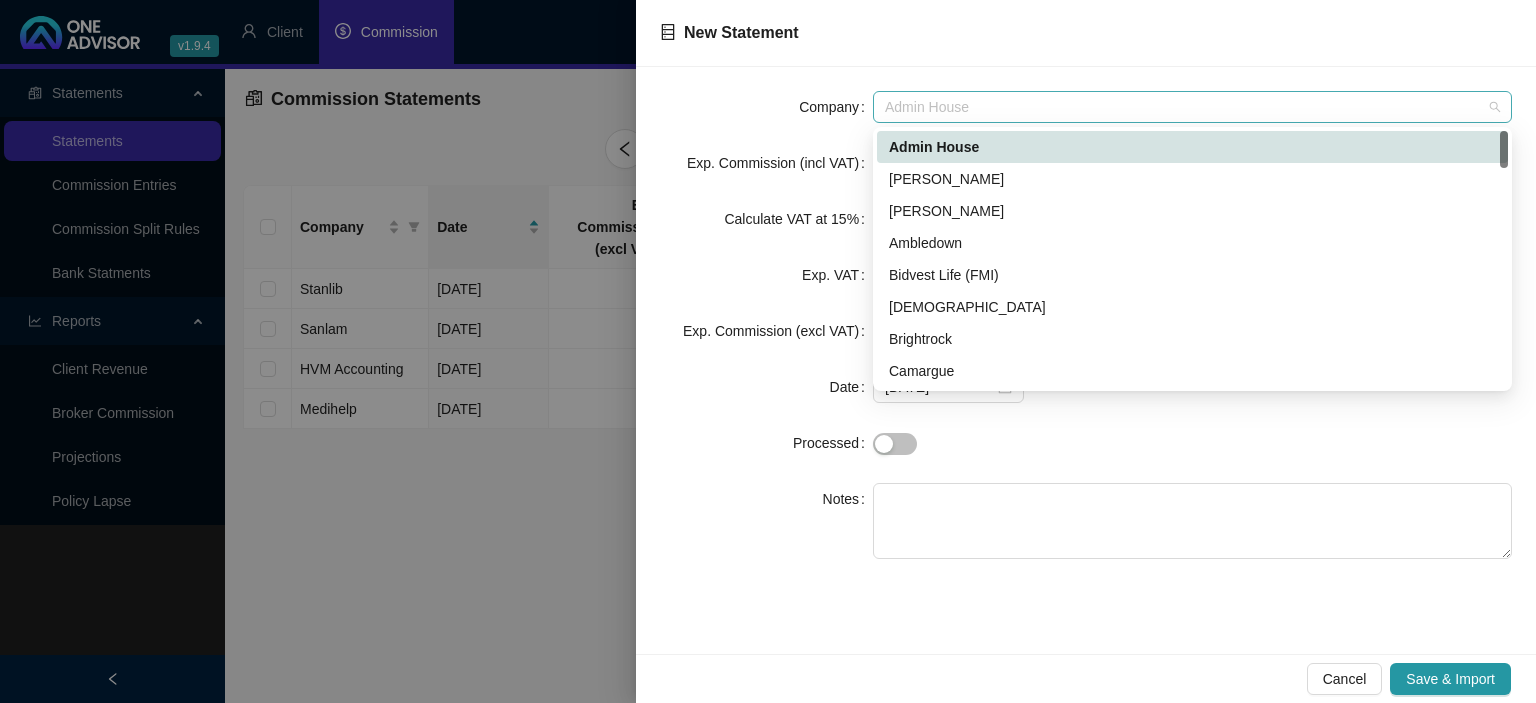 click on "Admin House" at bounding box center [1192, 107] 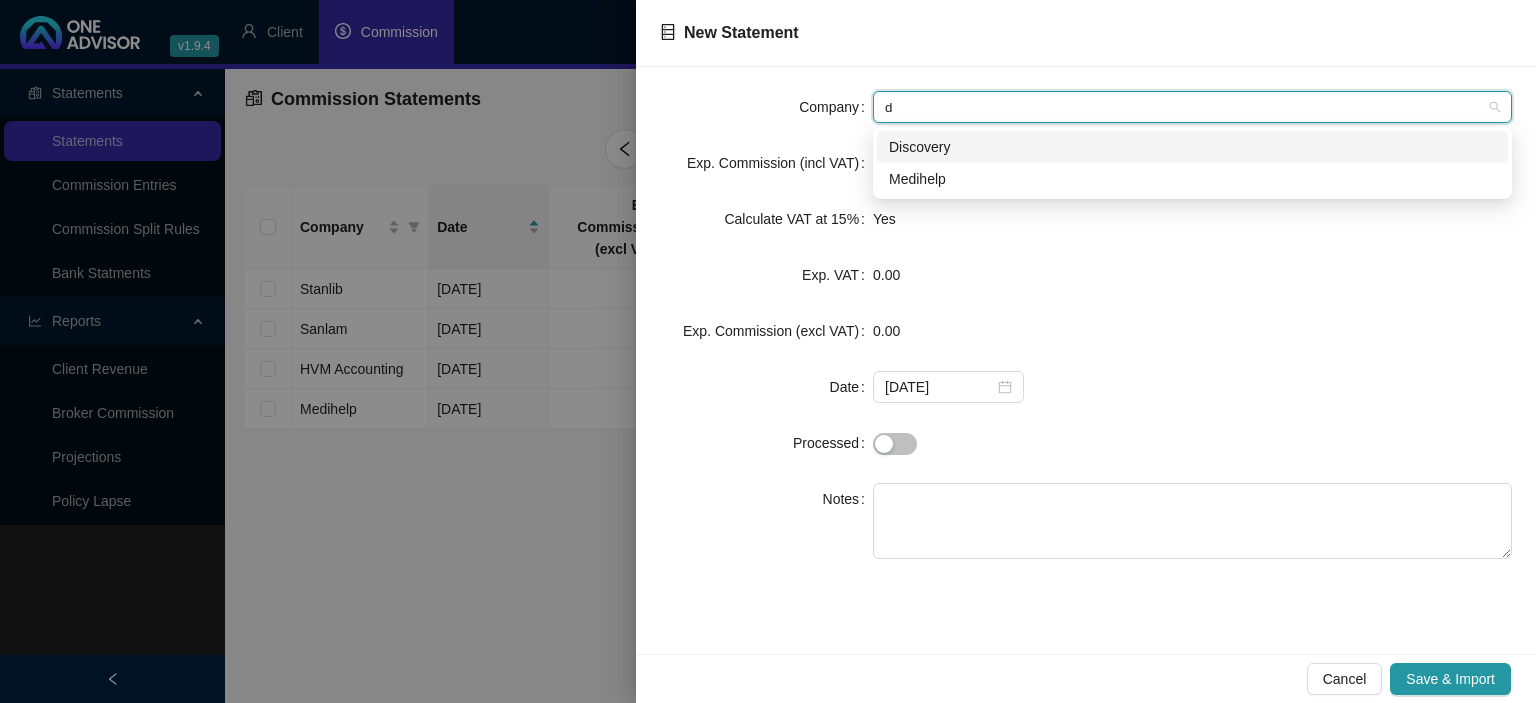 type on "di" 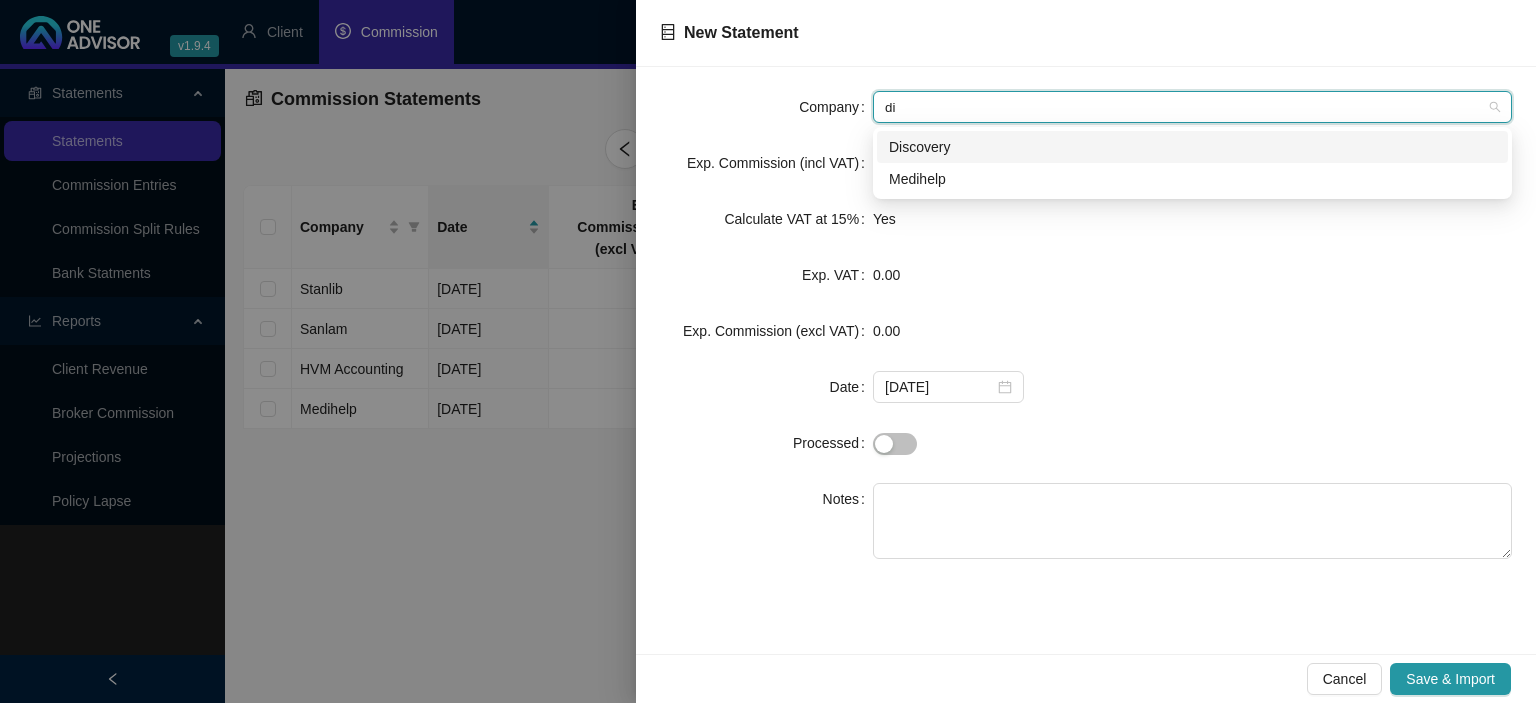 click on "Discovery" at bounding box center (1192, 147) 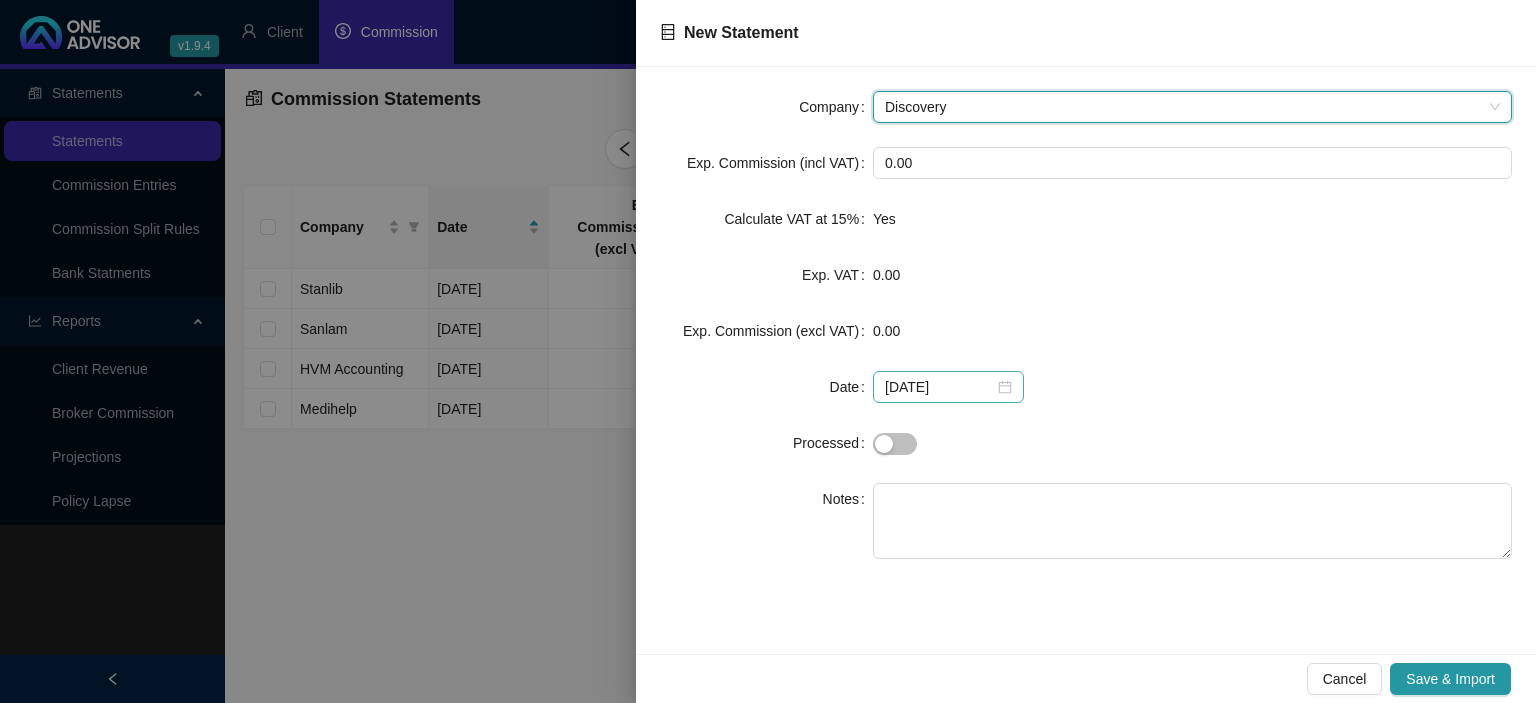 click on "[DATE]" at bounding box center [948, 387] 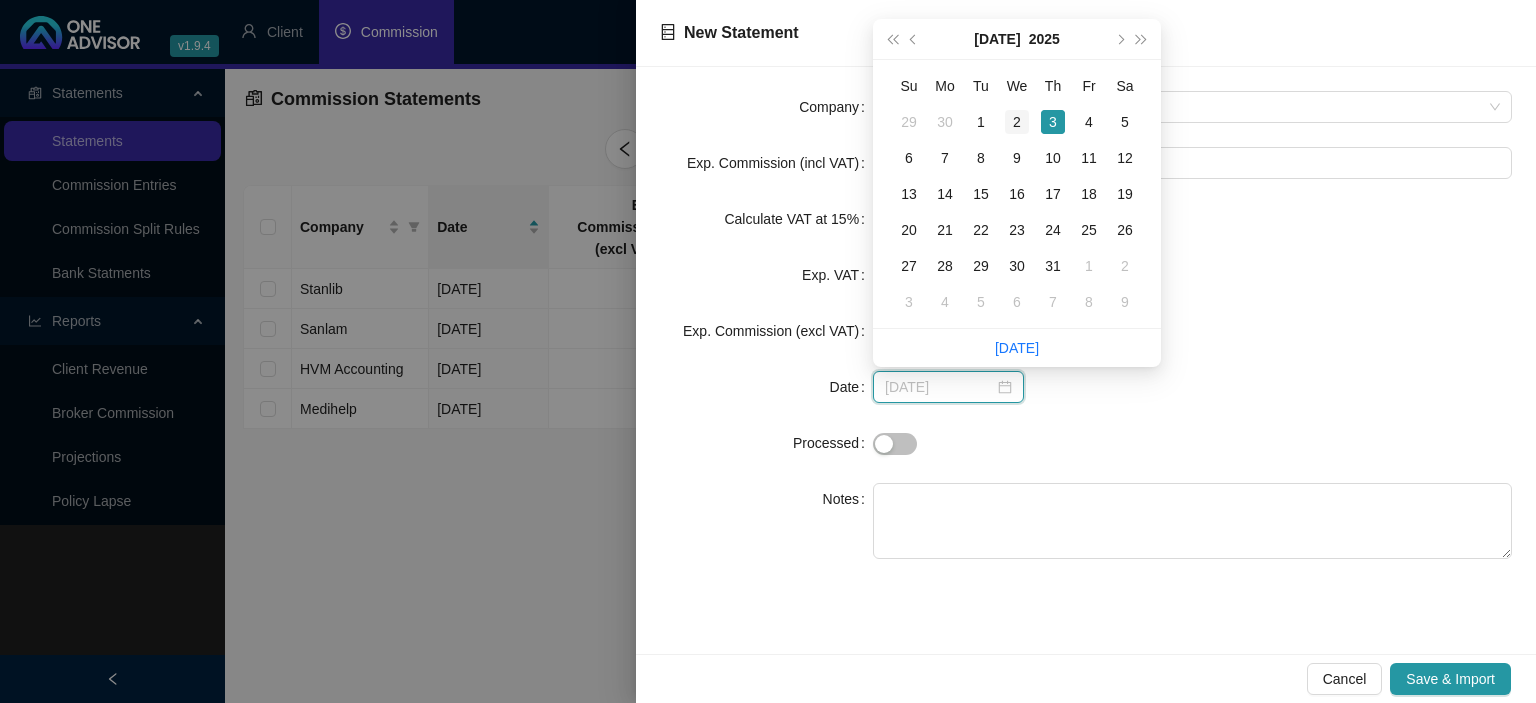 type on "[DATE]" 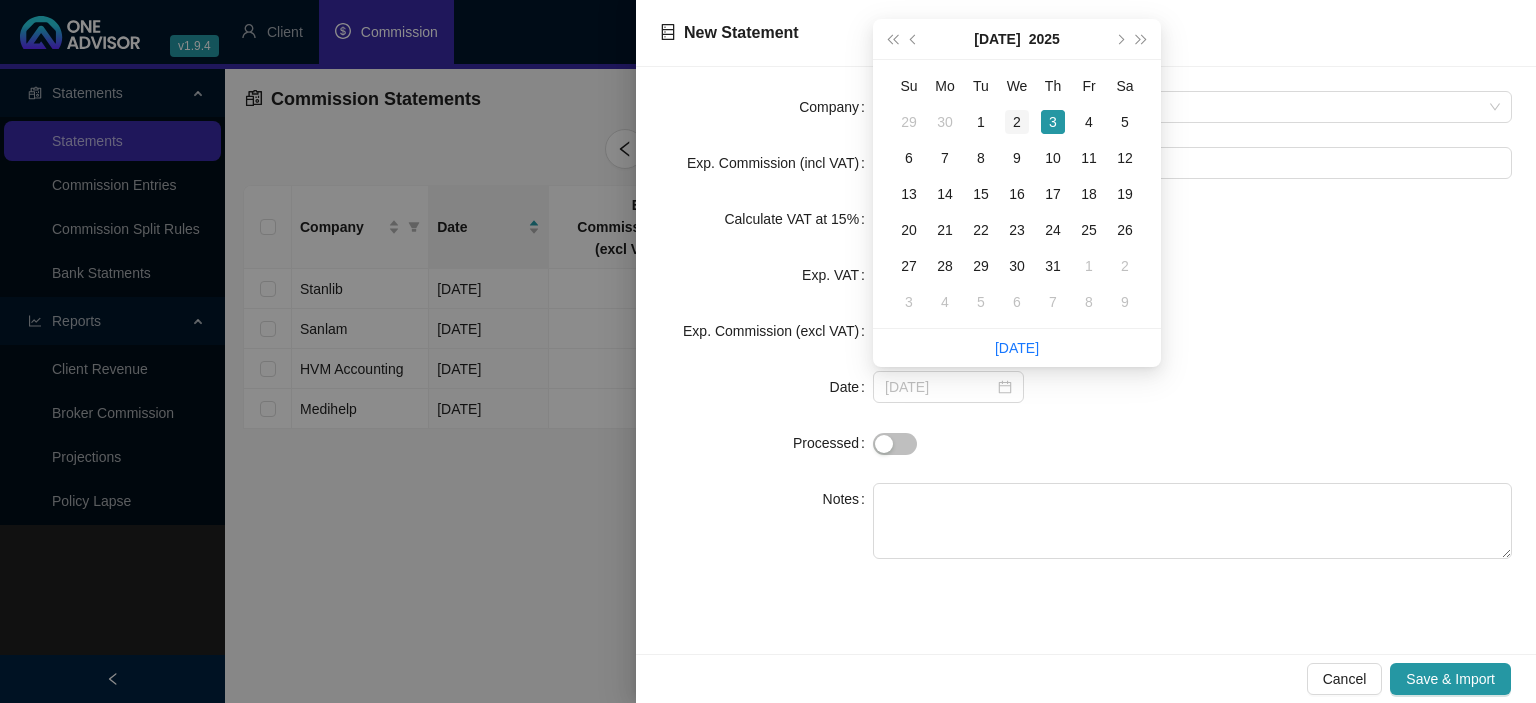click on "2" at bounding box center (1017, 122) 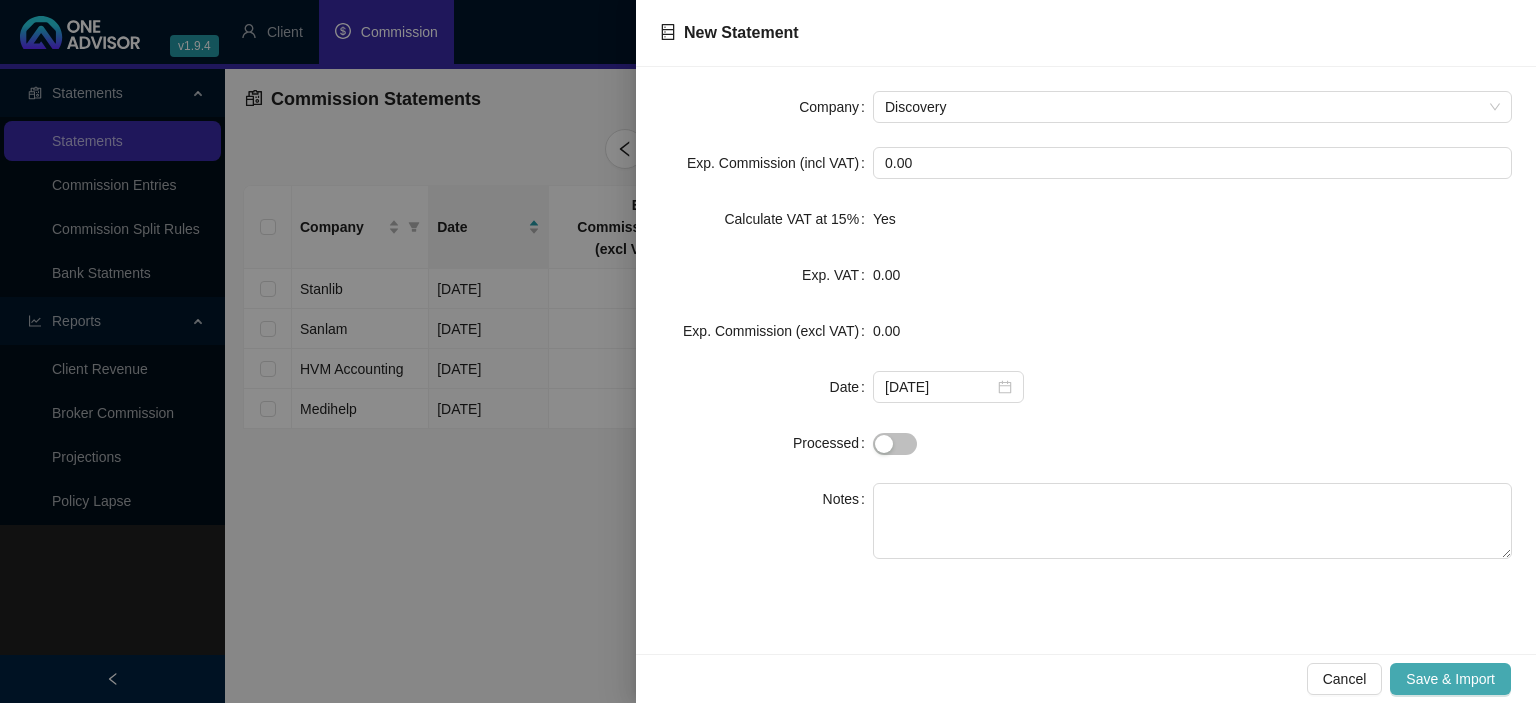 click on "Save & Import" at bounding box center [1450, 679] 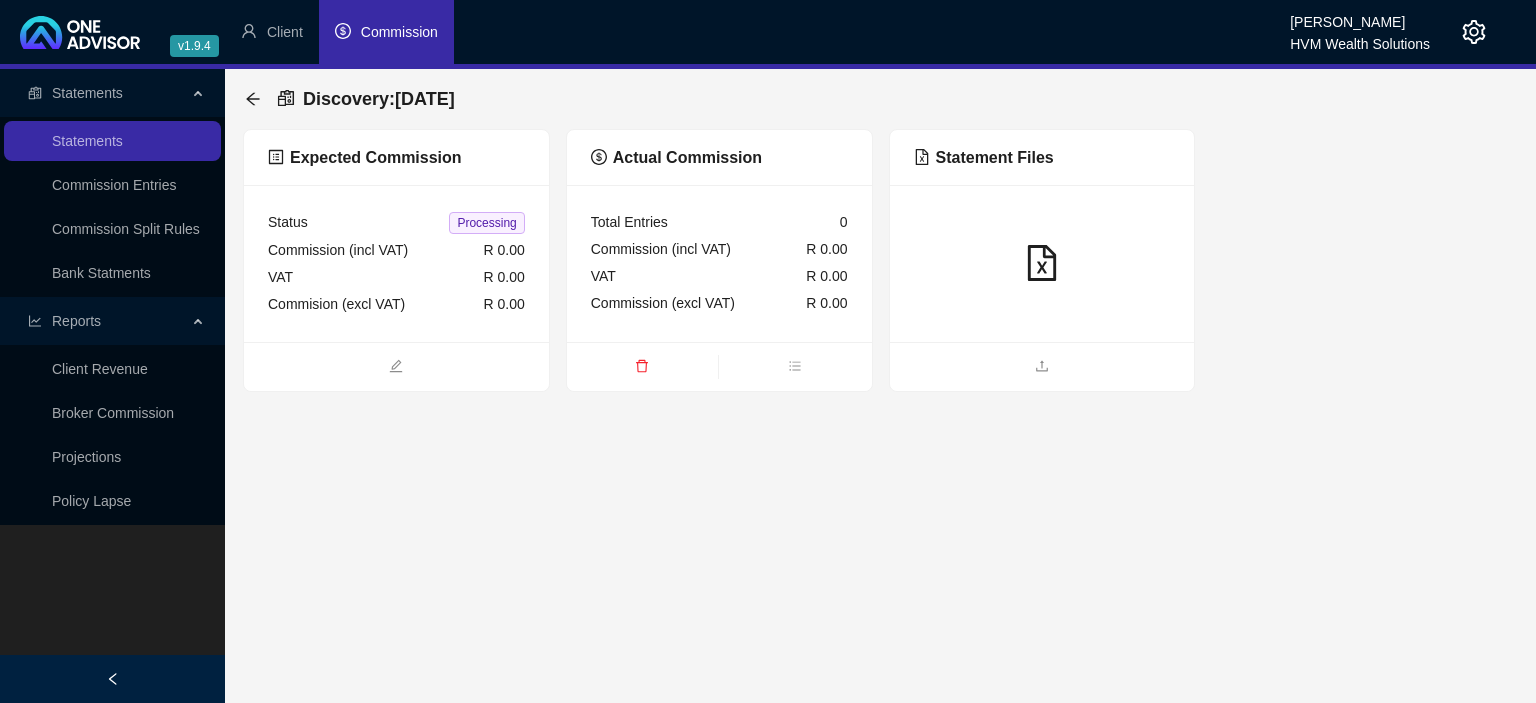 click at bounding box center [1042, 367] 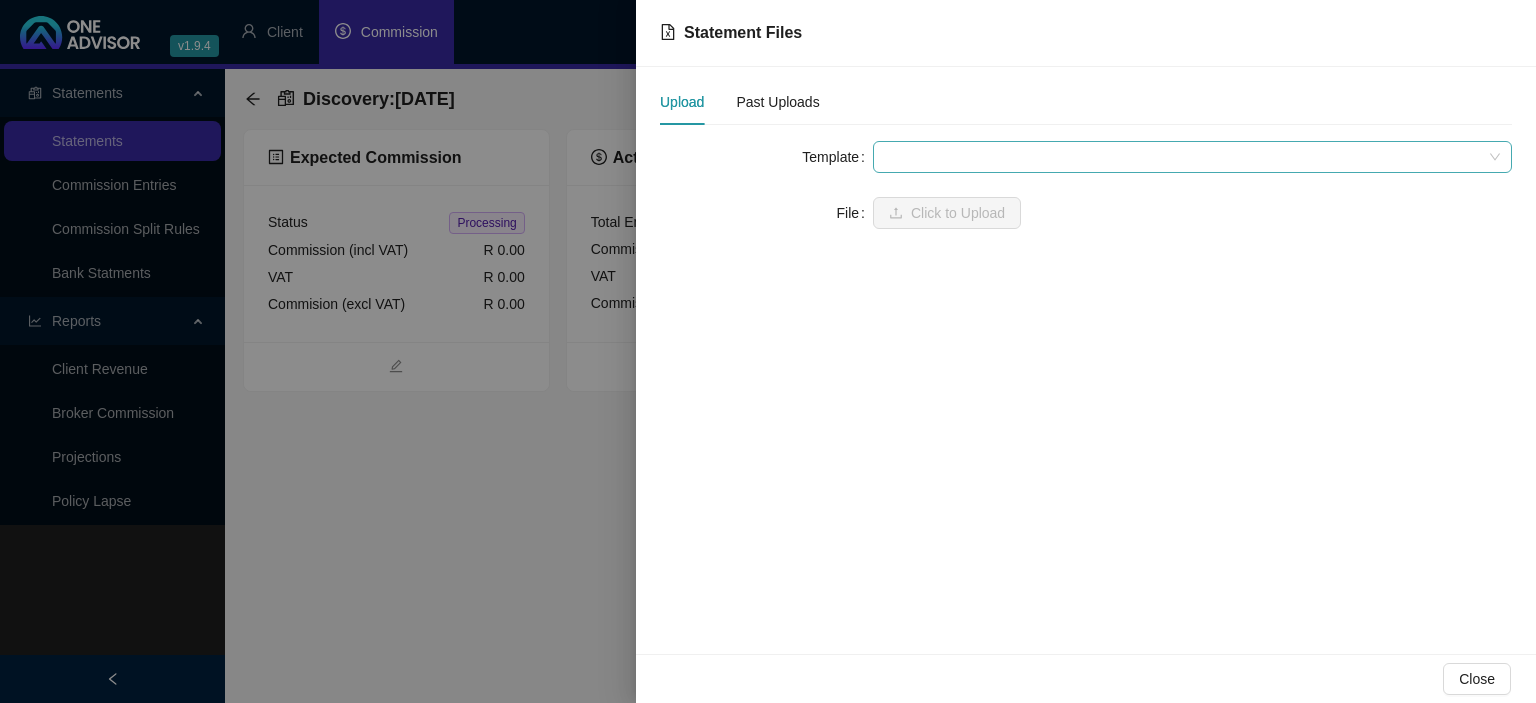 click at bounding box center [1192, 157] 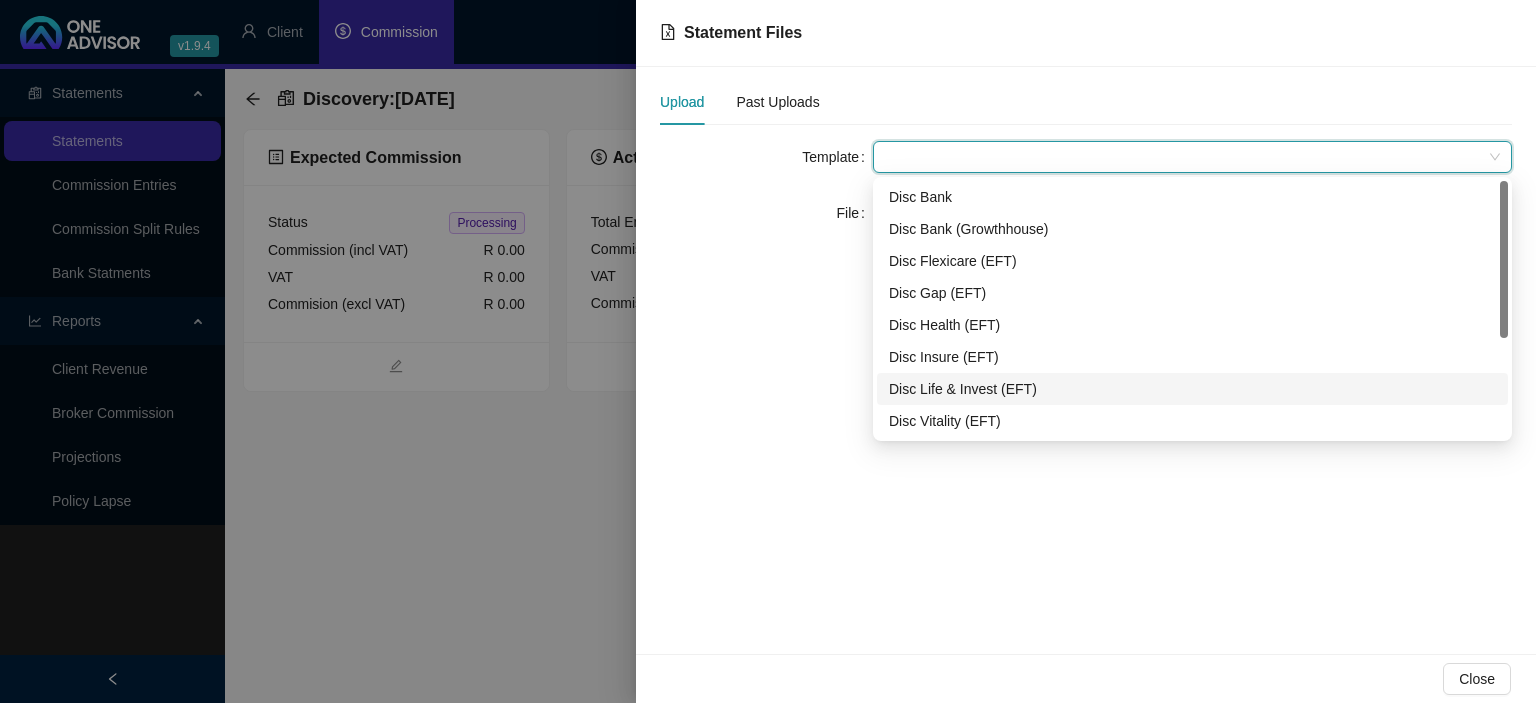 click on "Disc Life & Invest (EFT)" at bounding box center (1192, 389) 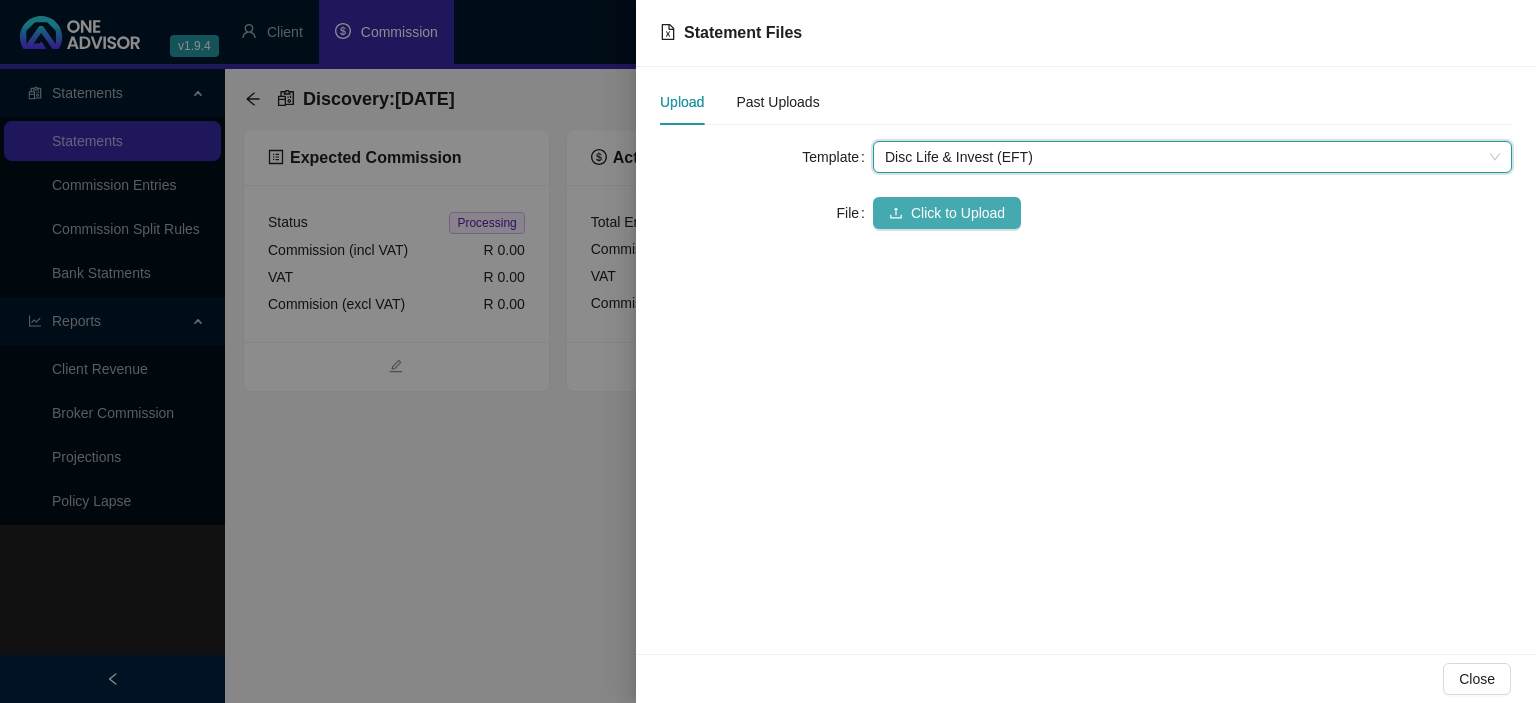 click on "Click to Upload" at bounding box center [958, 213] 